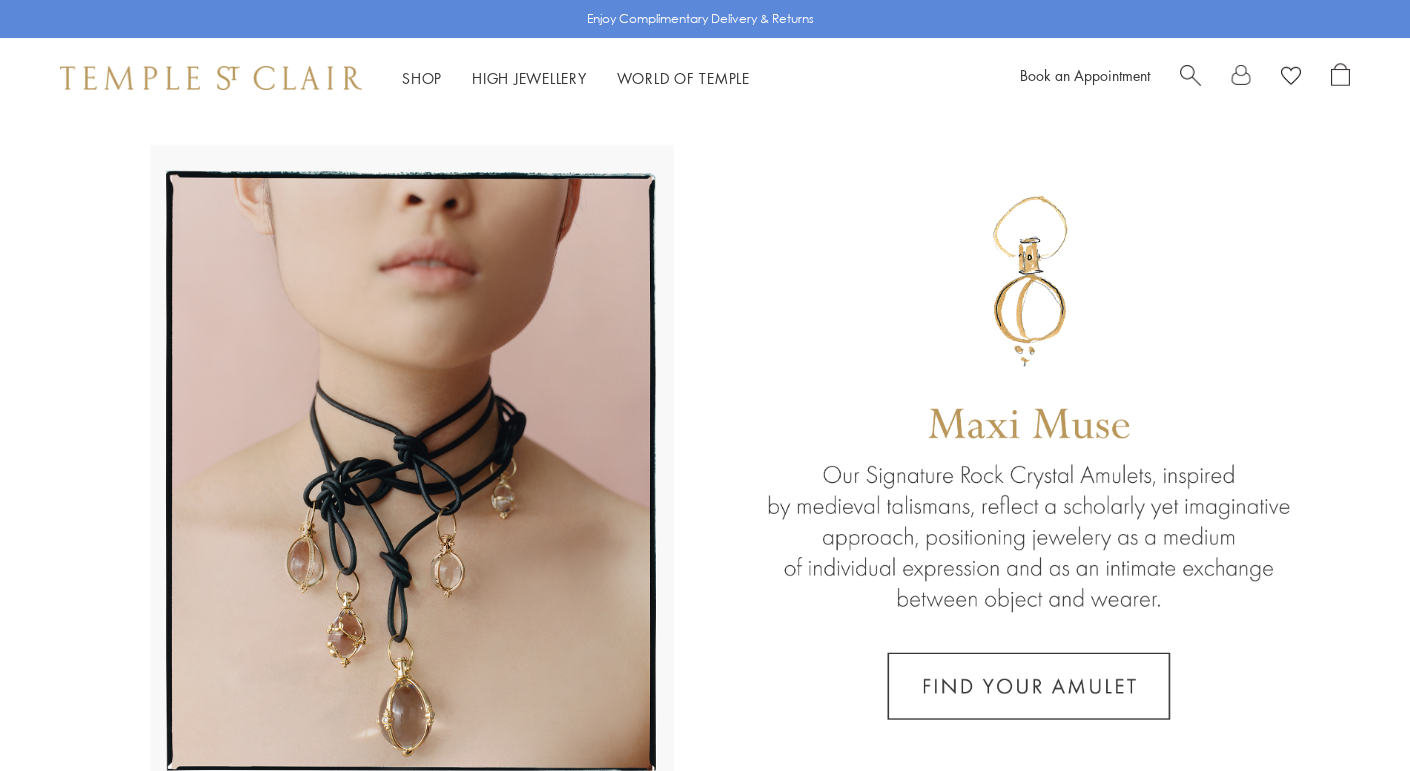 scroll, scrollTop: 0, scrollLeft: 0, axis: both 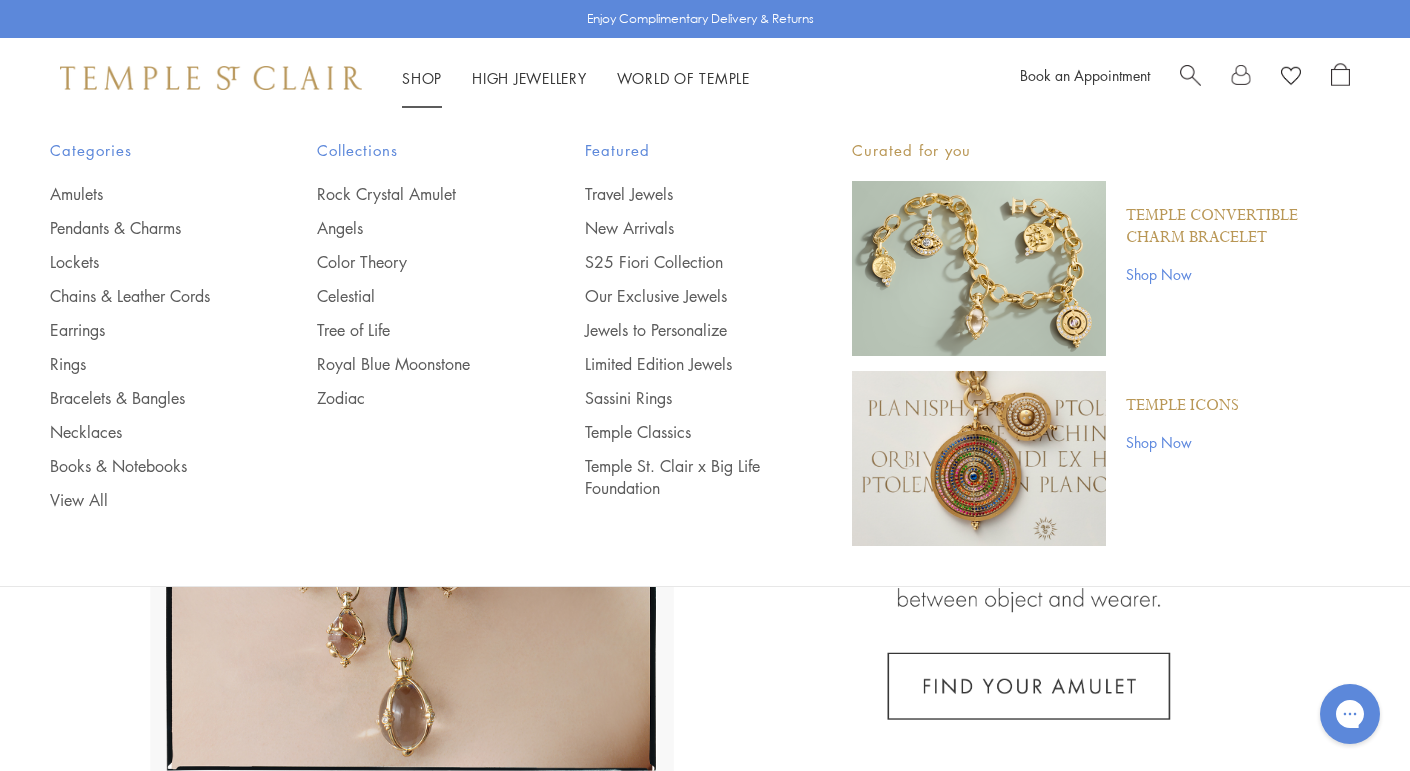click on "Shop Shop
Categories Amulets   Pendants & Charms   Lockets   Chains & Leather Cords   Earrings   Rings   Bracelets & Bangles   Necklaces   Books & Notebooks   View All   Collections Rock Crystal Amulet   Angels   Color Theory   Celestial   Tree of Life   Royal Blue Moonstone   Zodiac   Featured Travel Jewels   New Arrivals   S25 Fiori Collection   Our Exclusive Jewels   Jewels to Personalize   Limited Edition Jewels   Sassini Rings   Temple Classics   Temple St. Clair x Big Life Foundation    Curated for you
Temple Convertible Charm Bracelet Shop Now" at bounding box center [576, 78] 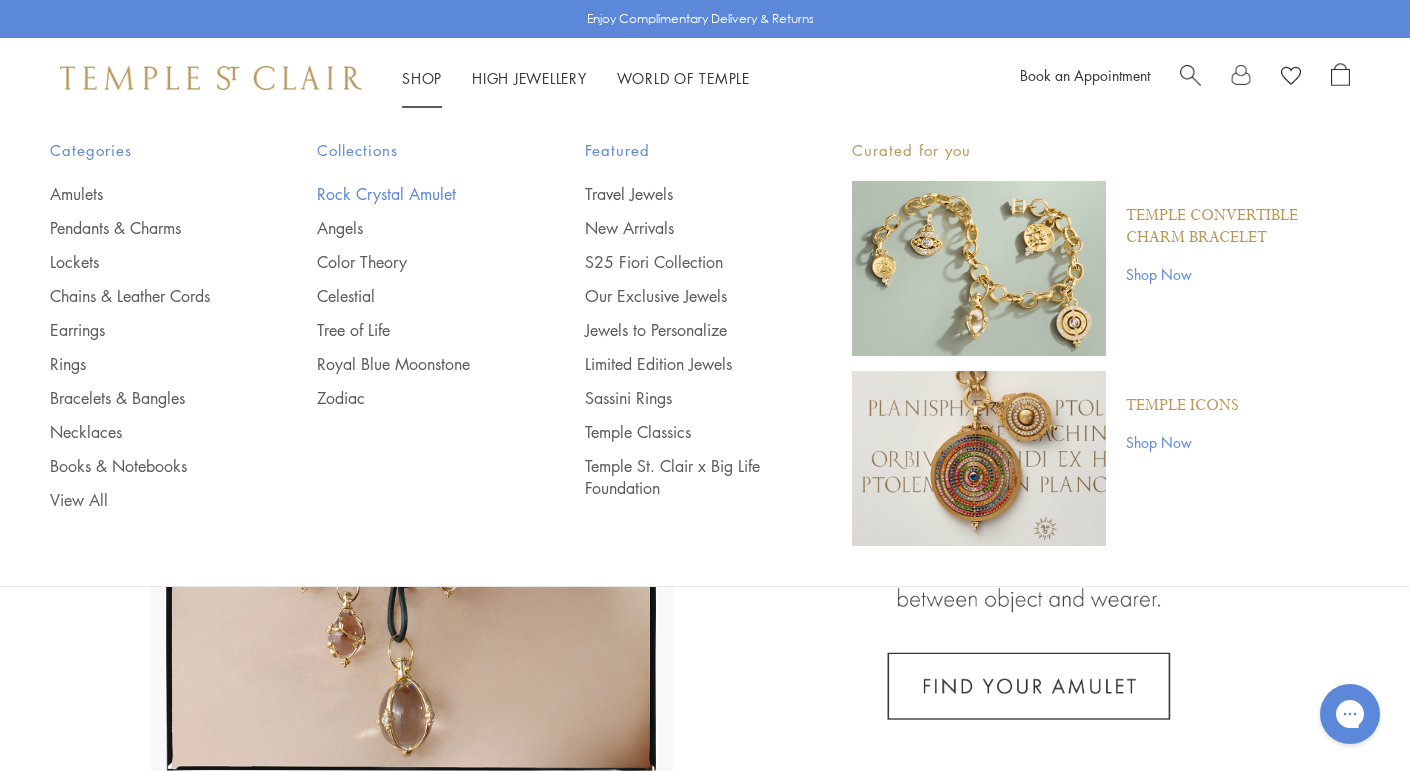 click on "Rock Crystal Amulet" at bounding box center (410, 194) 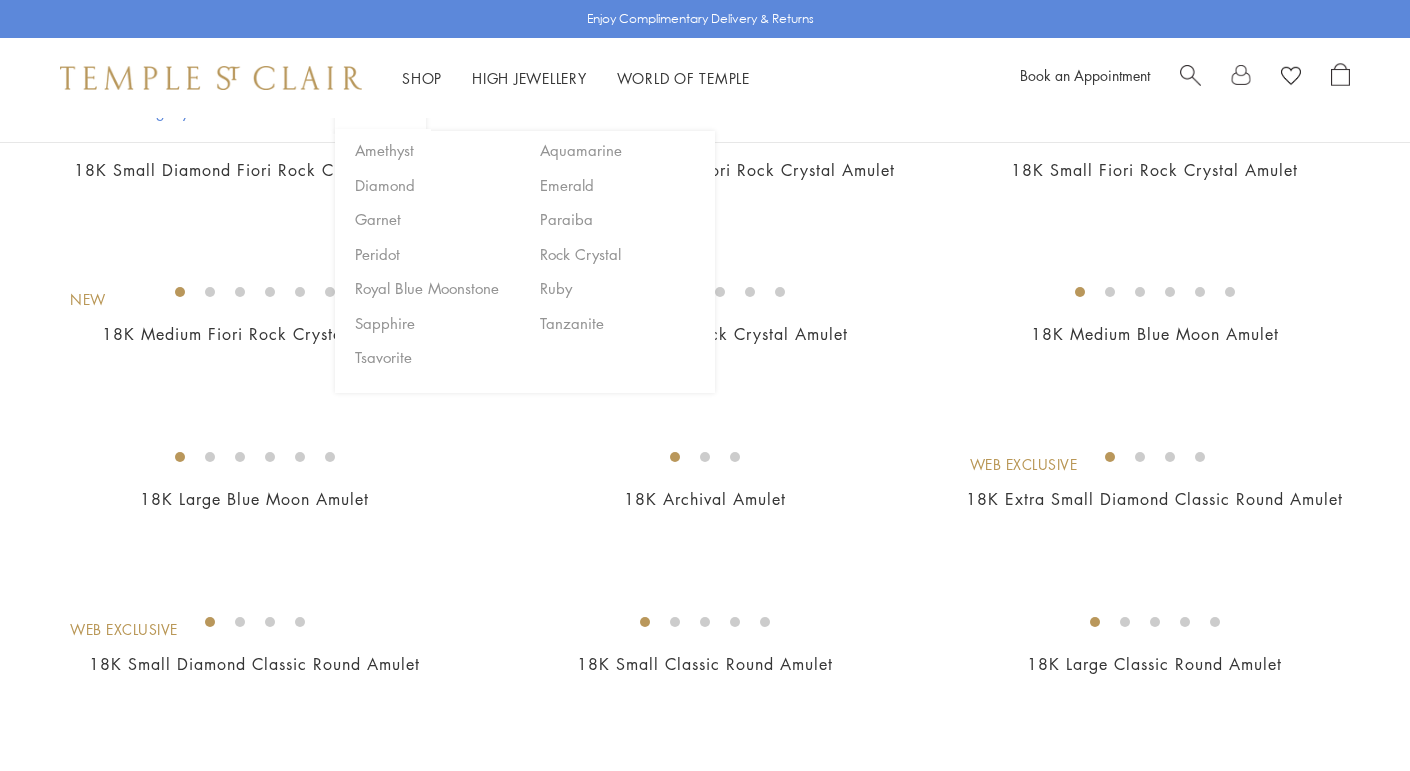scroll, scrollTop: 270, scrollLeft: 0, axis: vertical 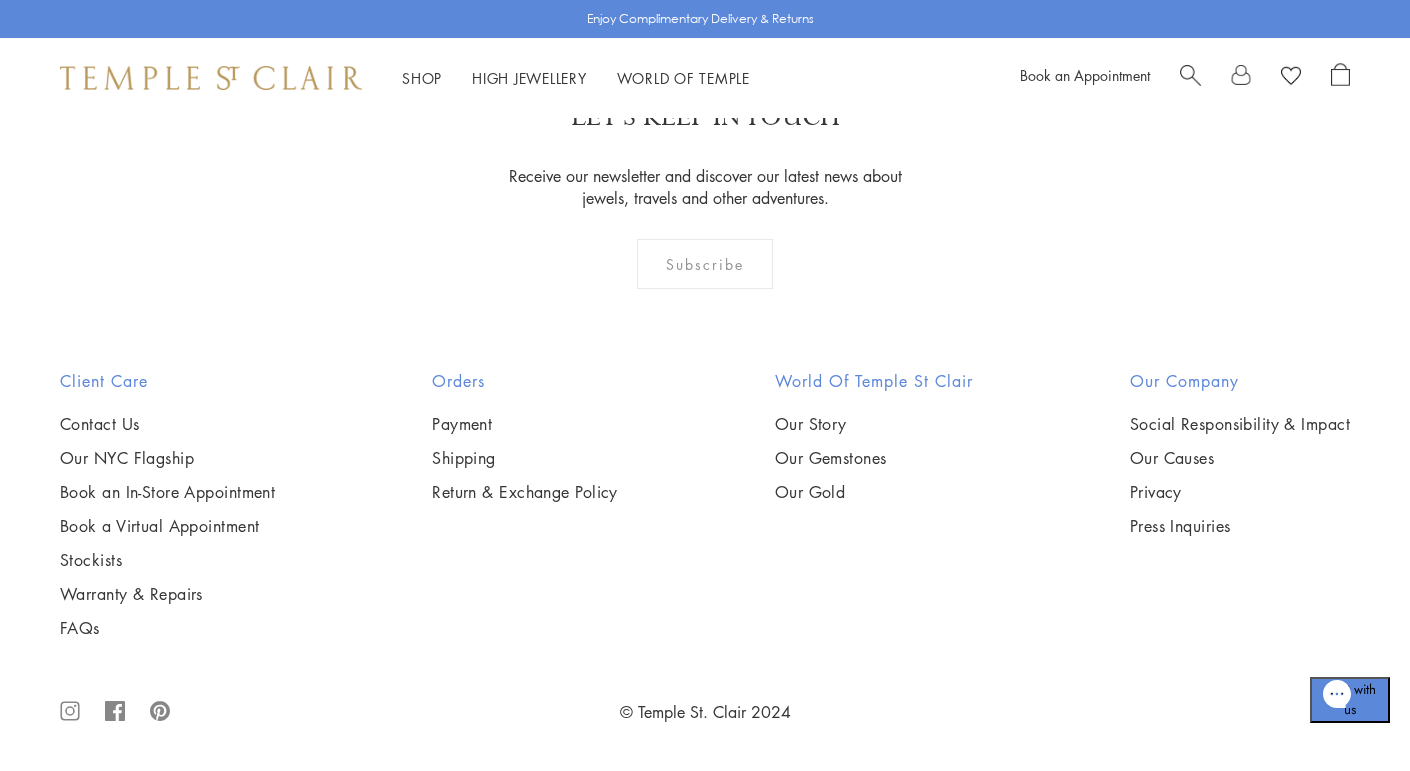 click at bounding box center (0, 0) 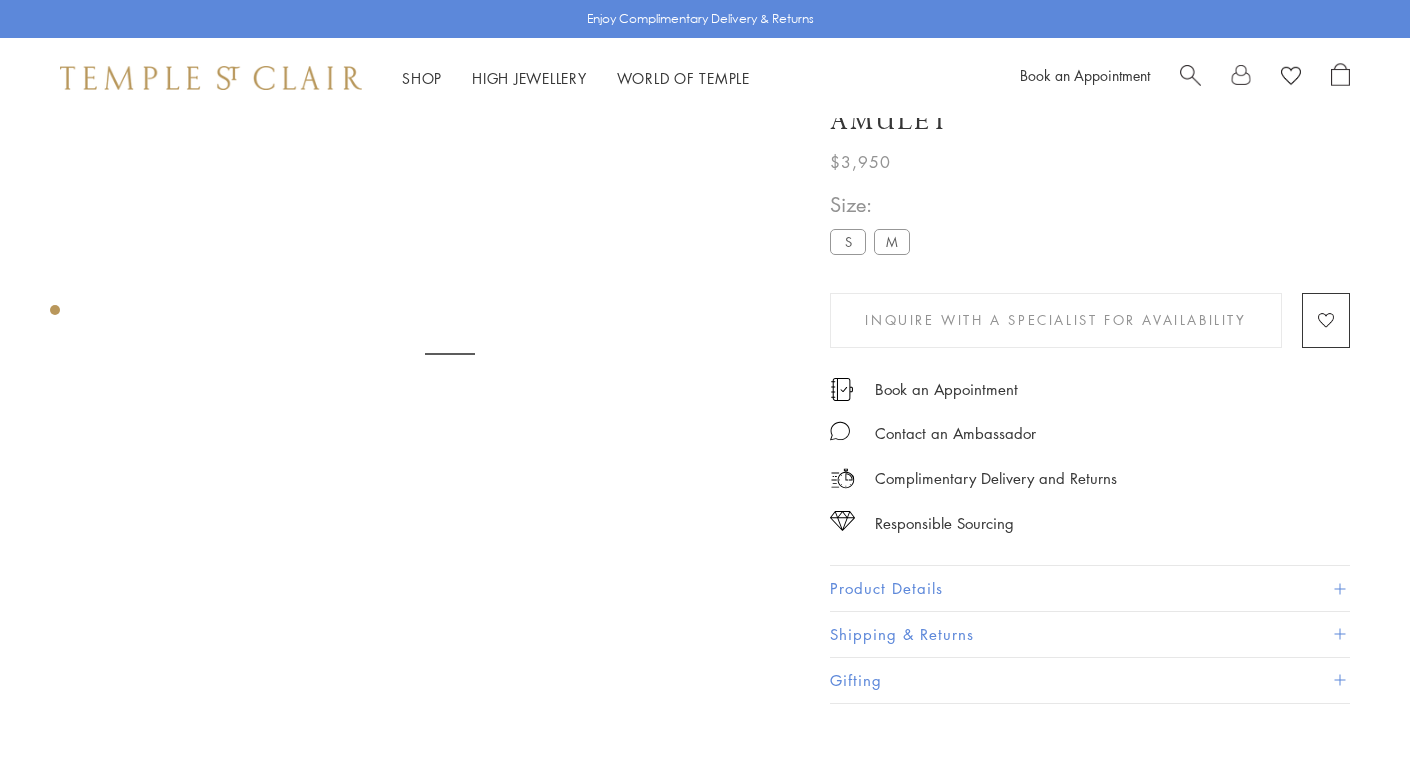 scroll, scrollTop: 0, scrollLeft: 0, axis: both 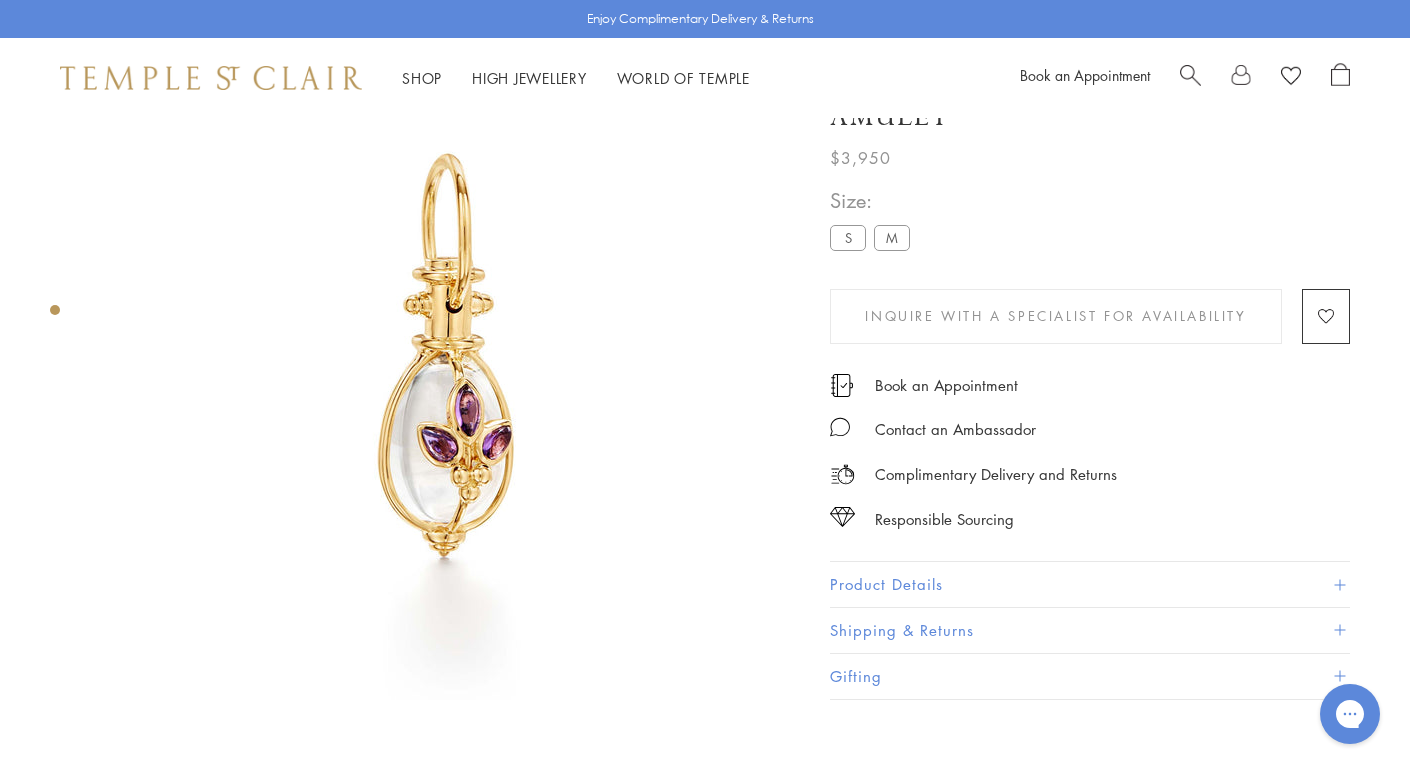 click on "M" at bounding box center (892, 238) 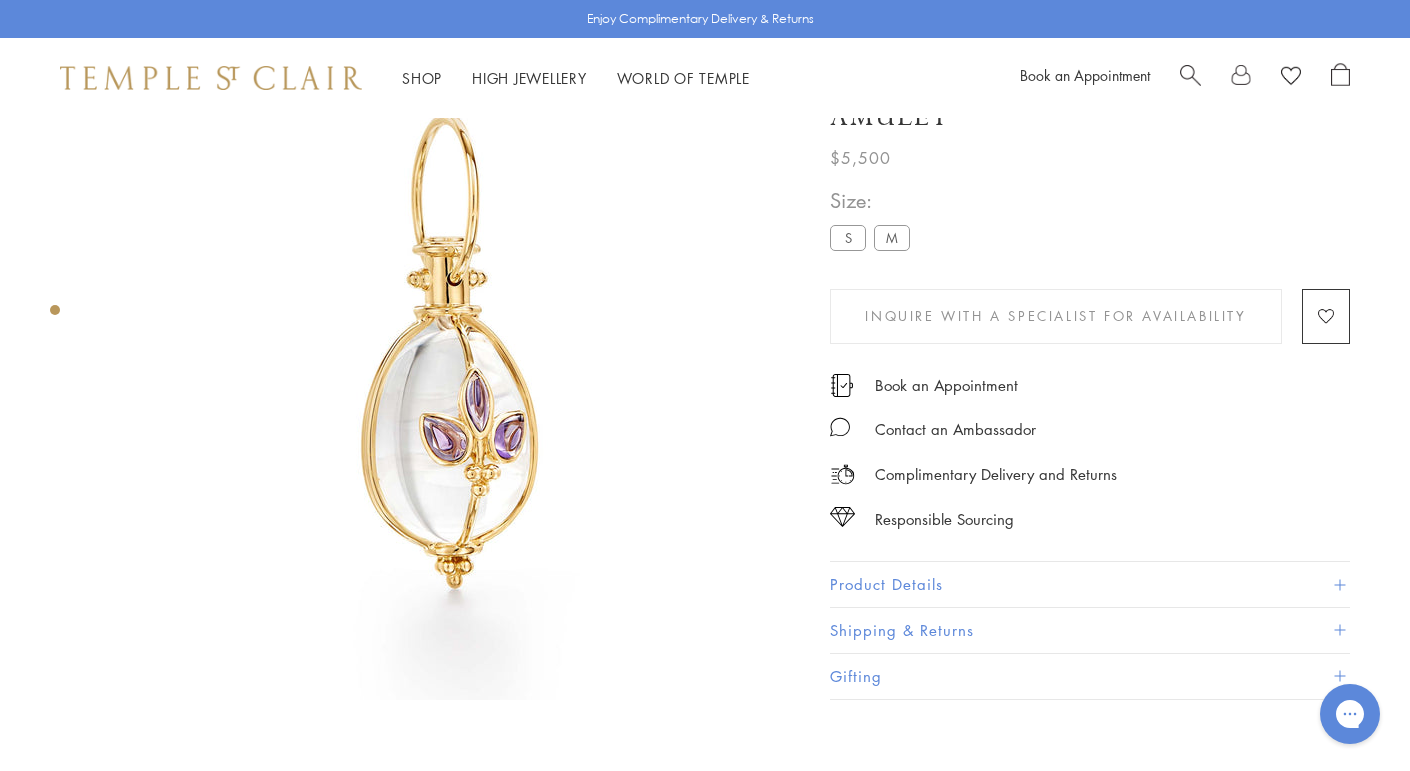 click on "S" at bounding box center (848, 238) 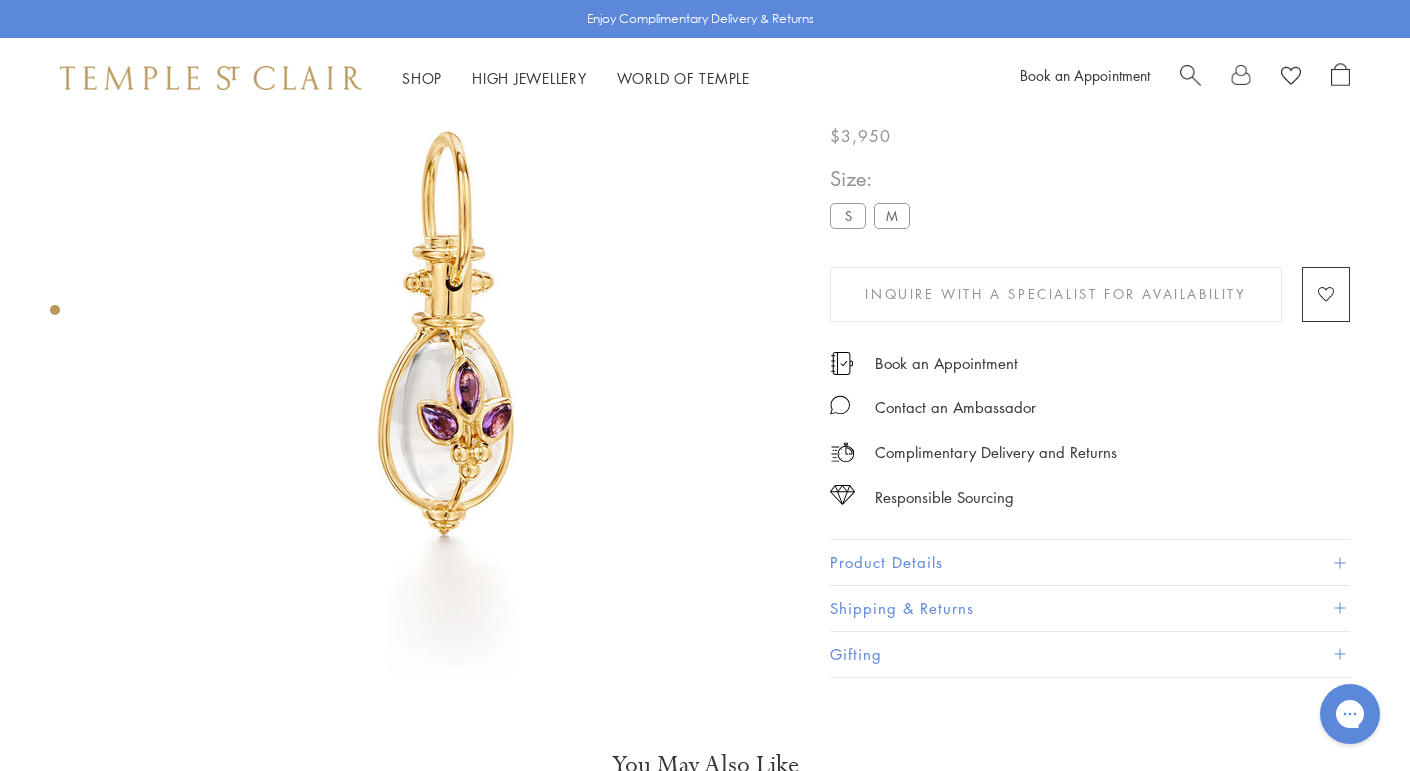 scroll, scrollTop: 0, scrollLeft: 0, axis: both 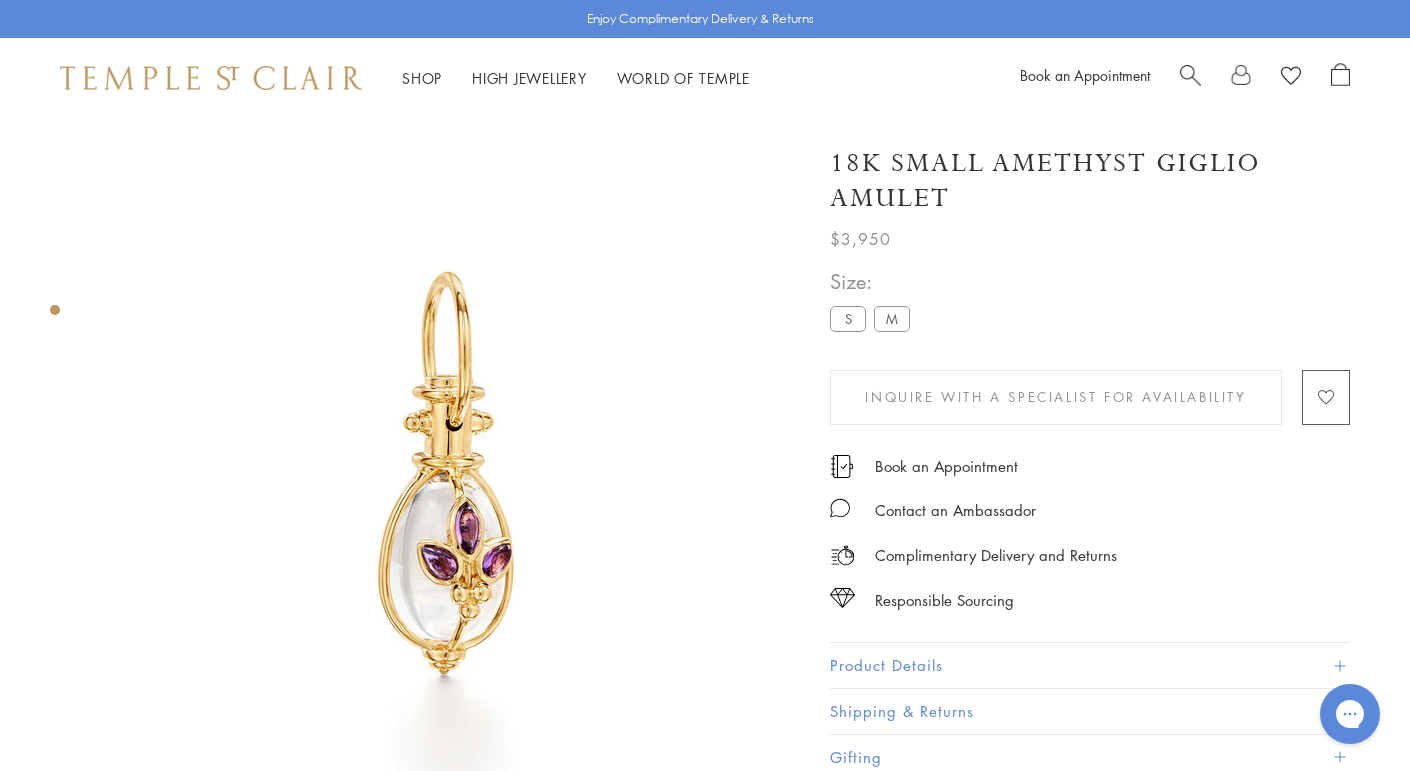 click 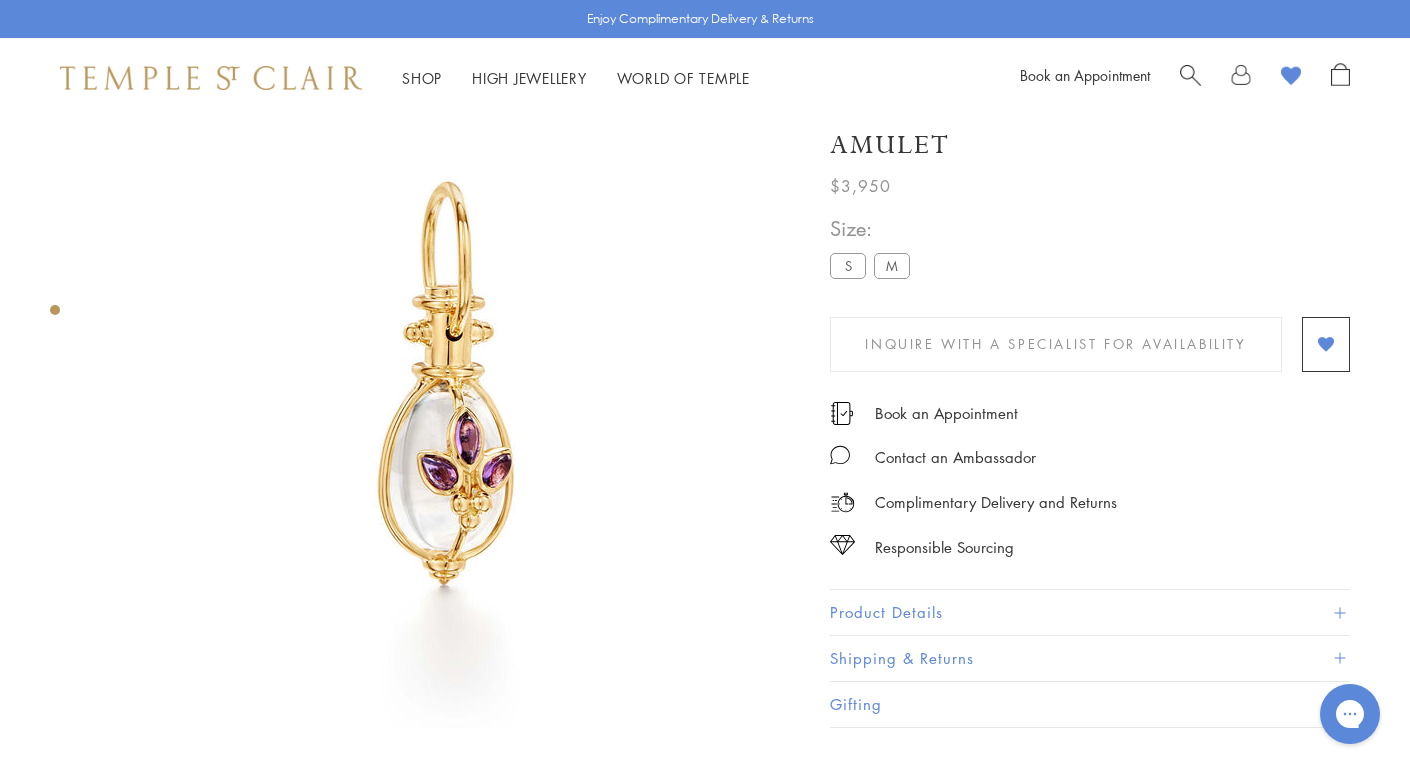 scroll, scrollTop: 90, scrollLeft: 0, axis: vertical 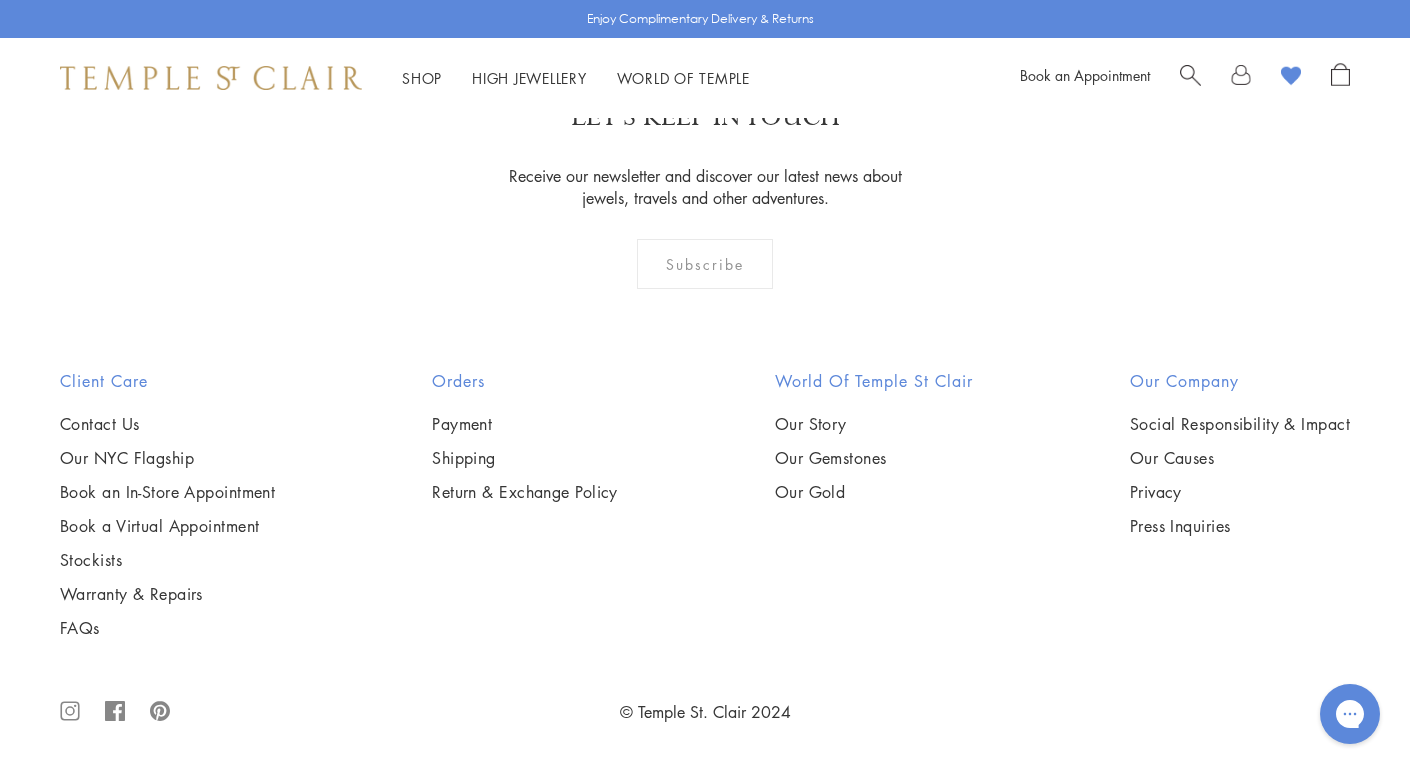 click at bounding box center [0, 0] 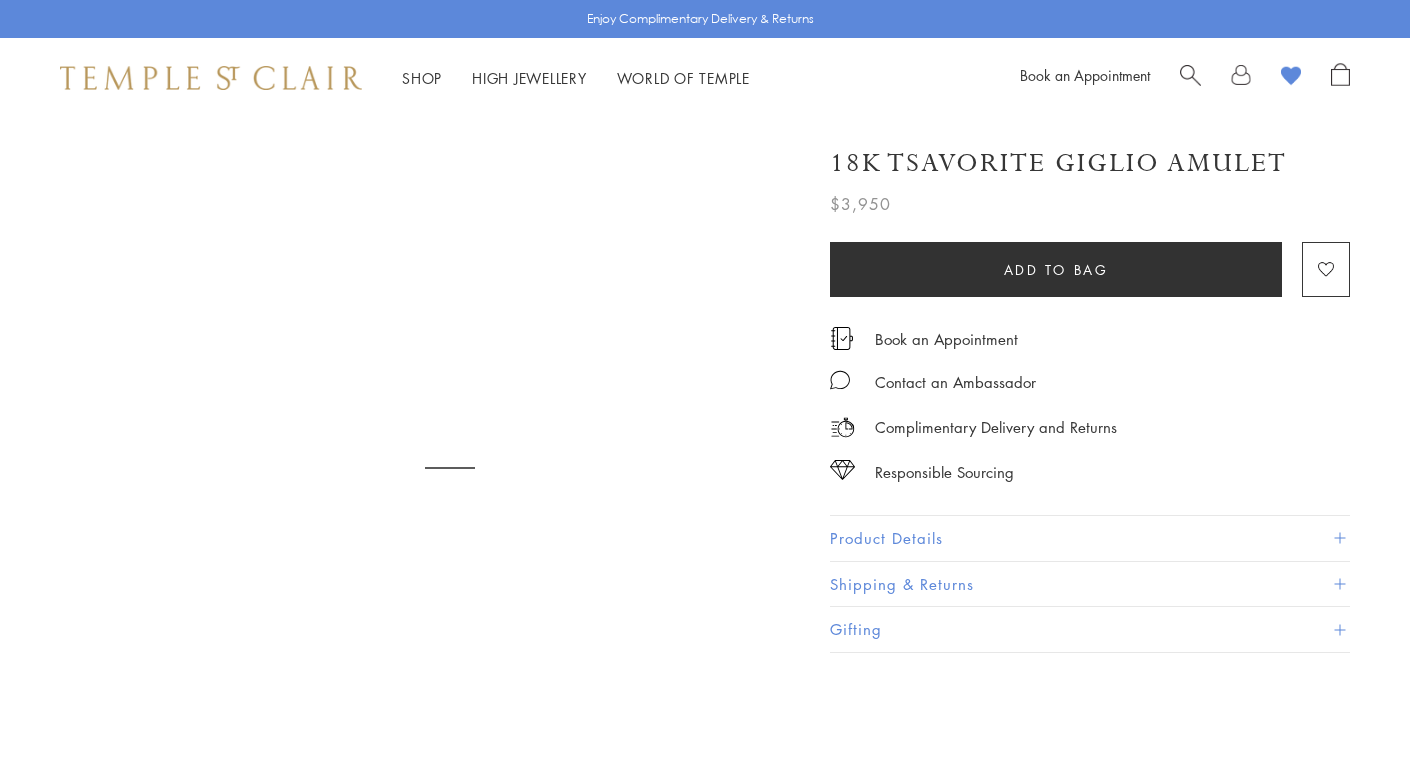 scroll, scrollTop: 0, scrollLeft: 0, axis: both 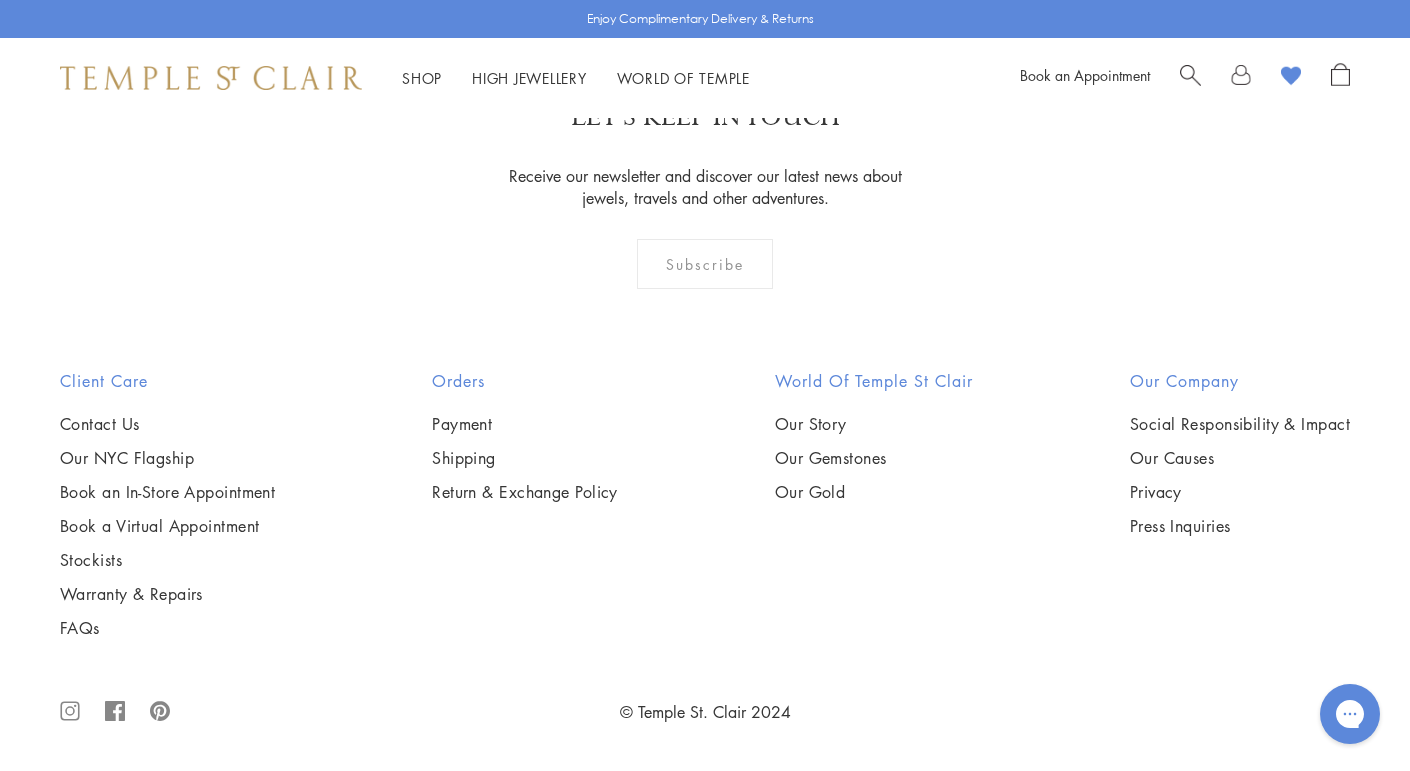 click at bounding box center [0, 0] 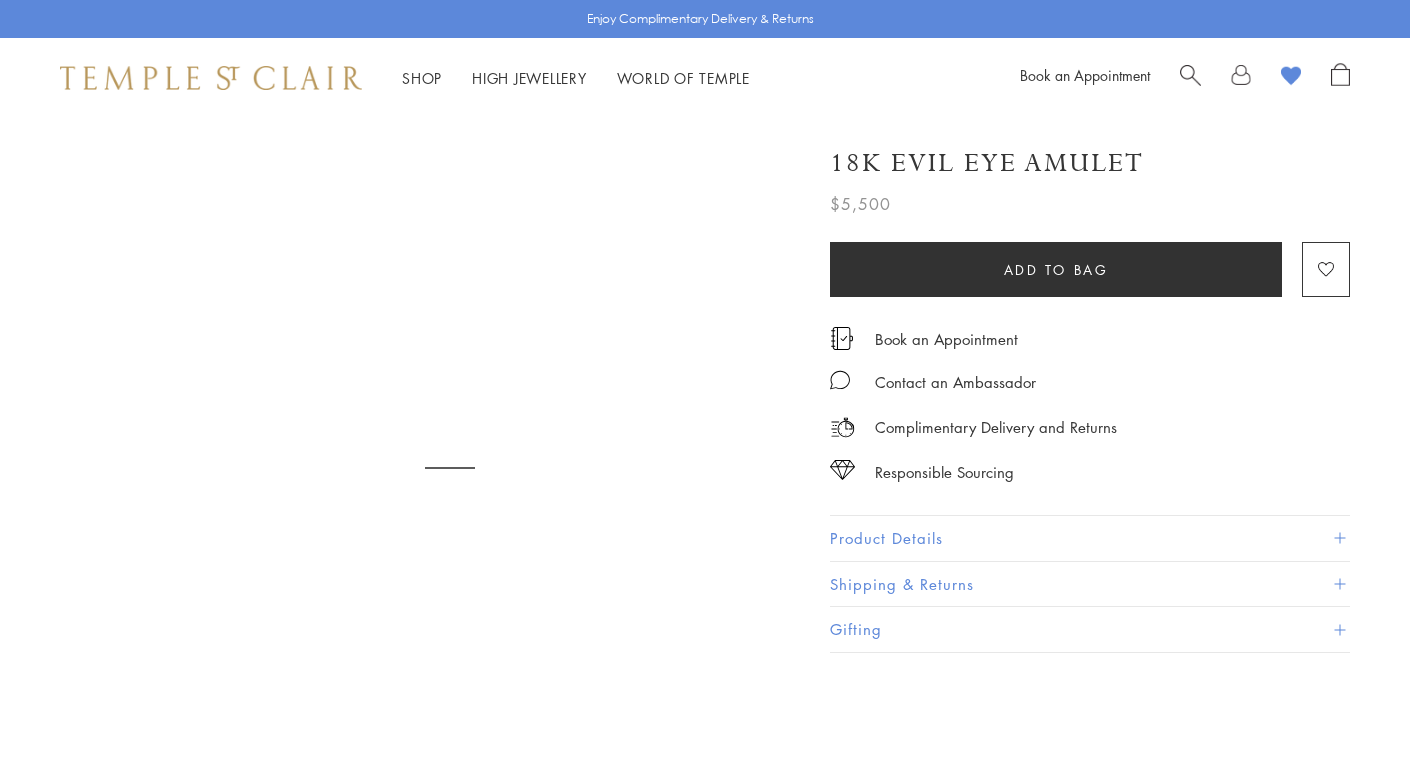 scroll, scrollTop: 0, scrollLeft: 0, axis: both 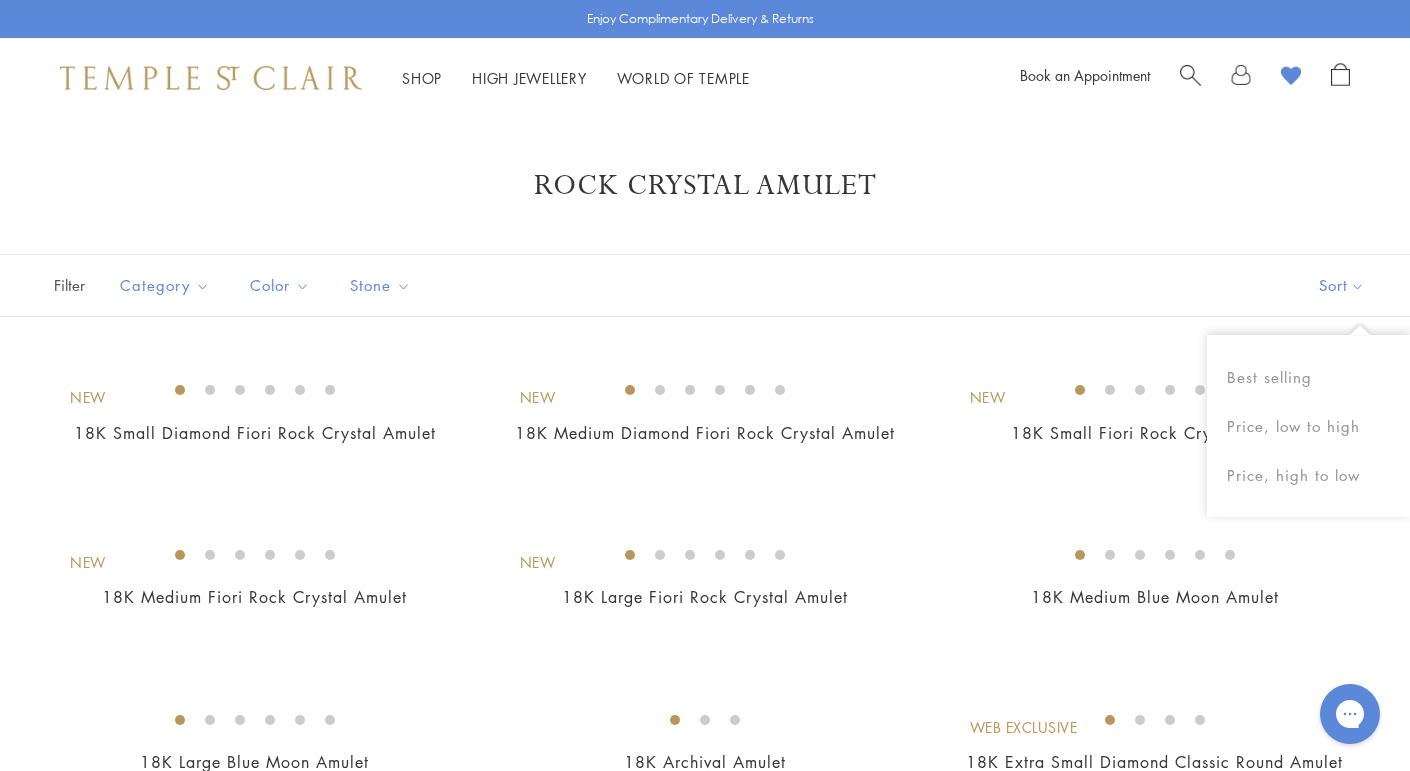 click on "Sort" at bounding box center (1342, 285) 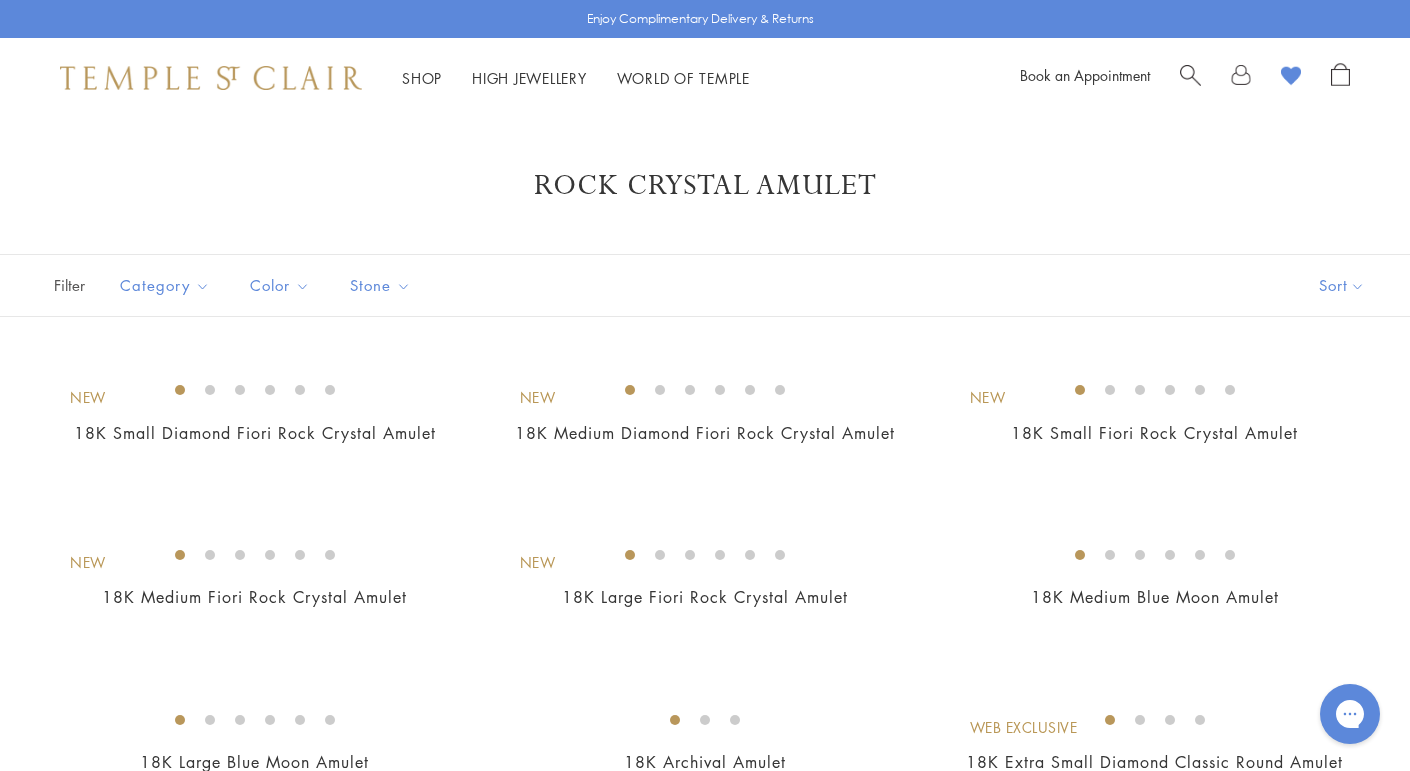 click on "Sort" at bounding box center (1342, 285) 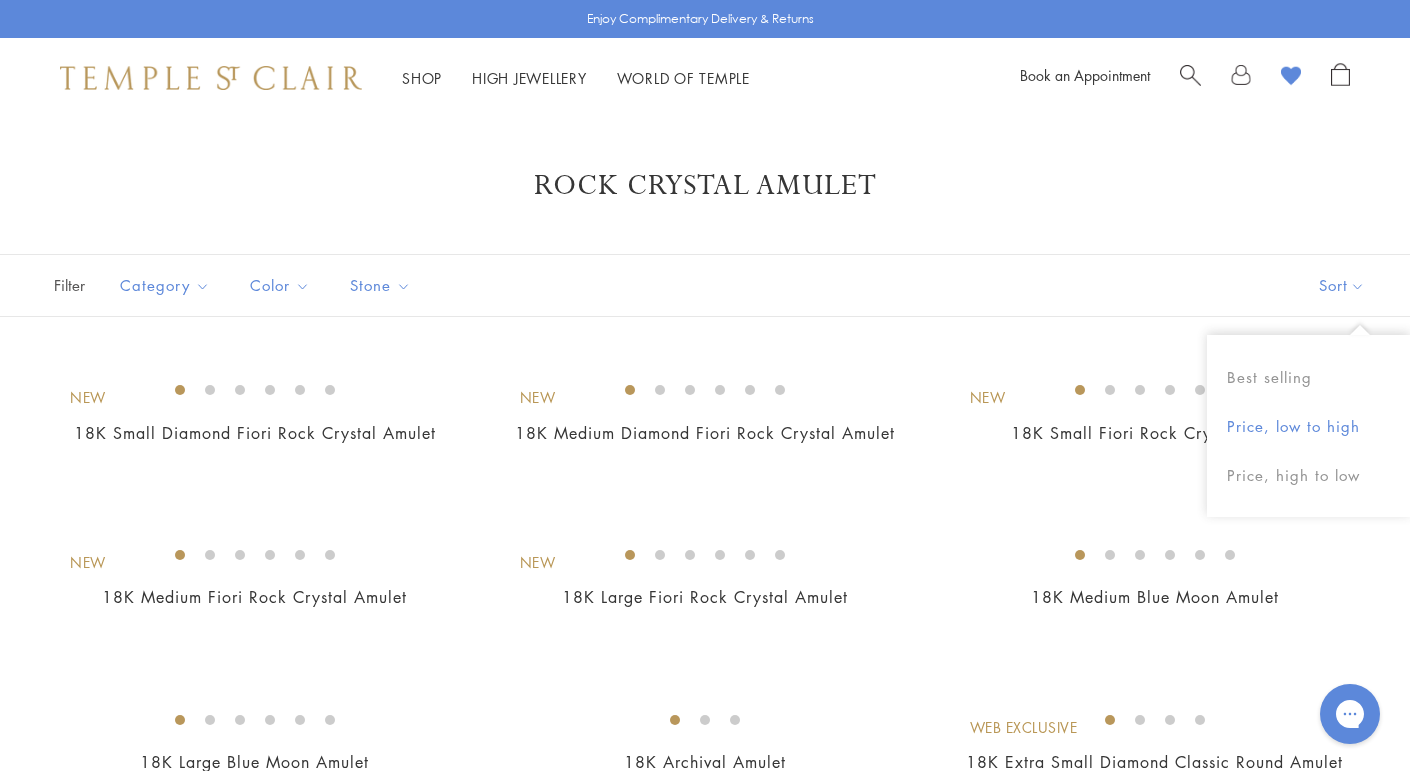click on "Price, low to high" at bounding box center [1308, 426] 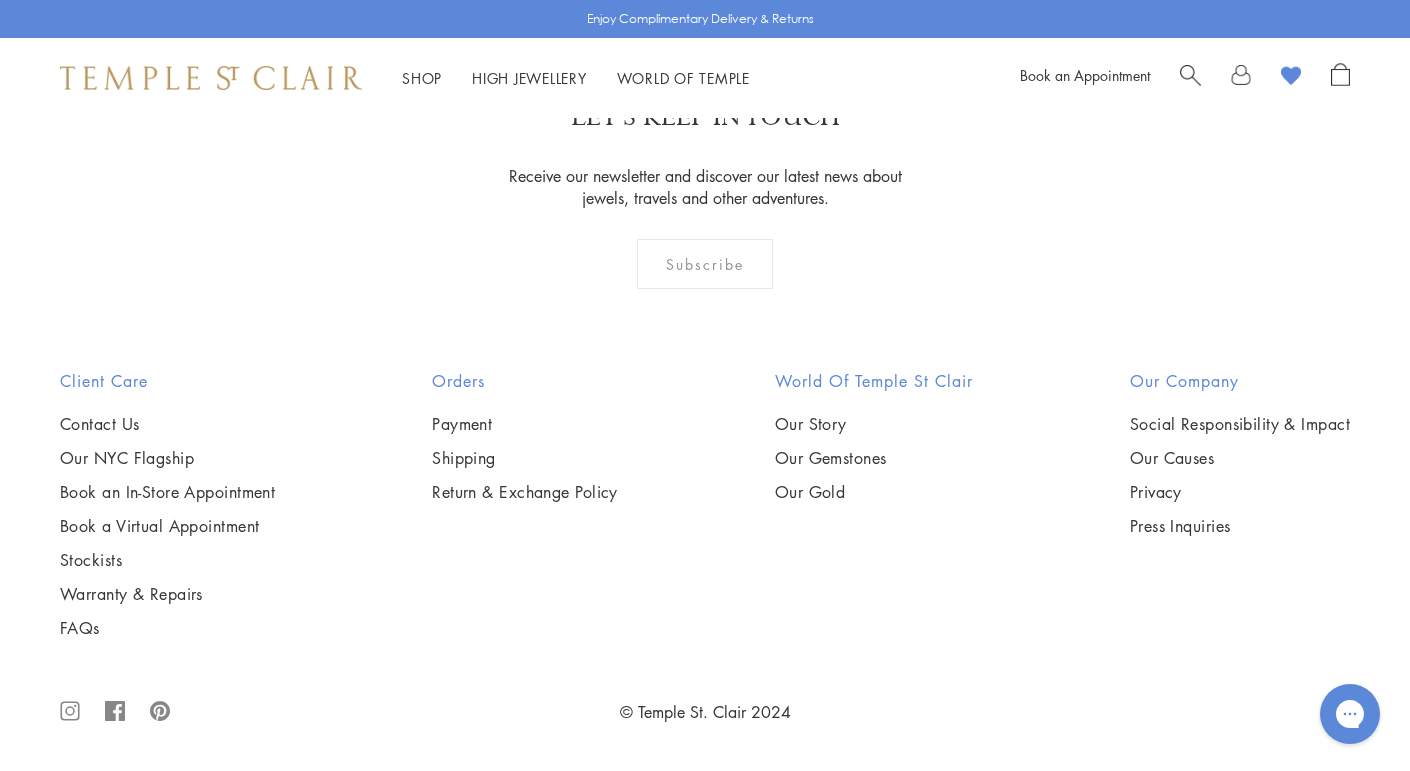 scroll, scrollTop: 5123, scrollLeft: 0, axis: vertical 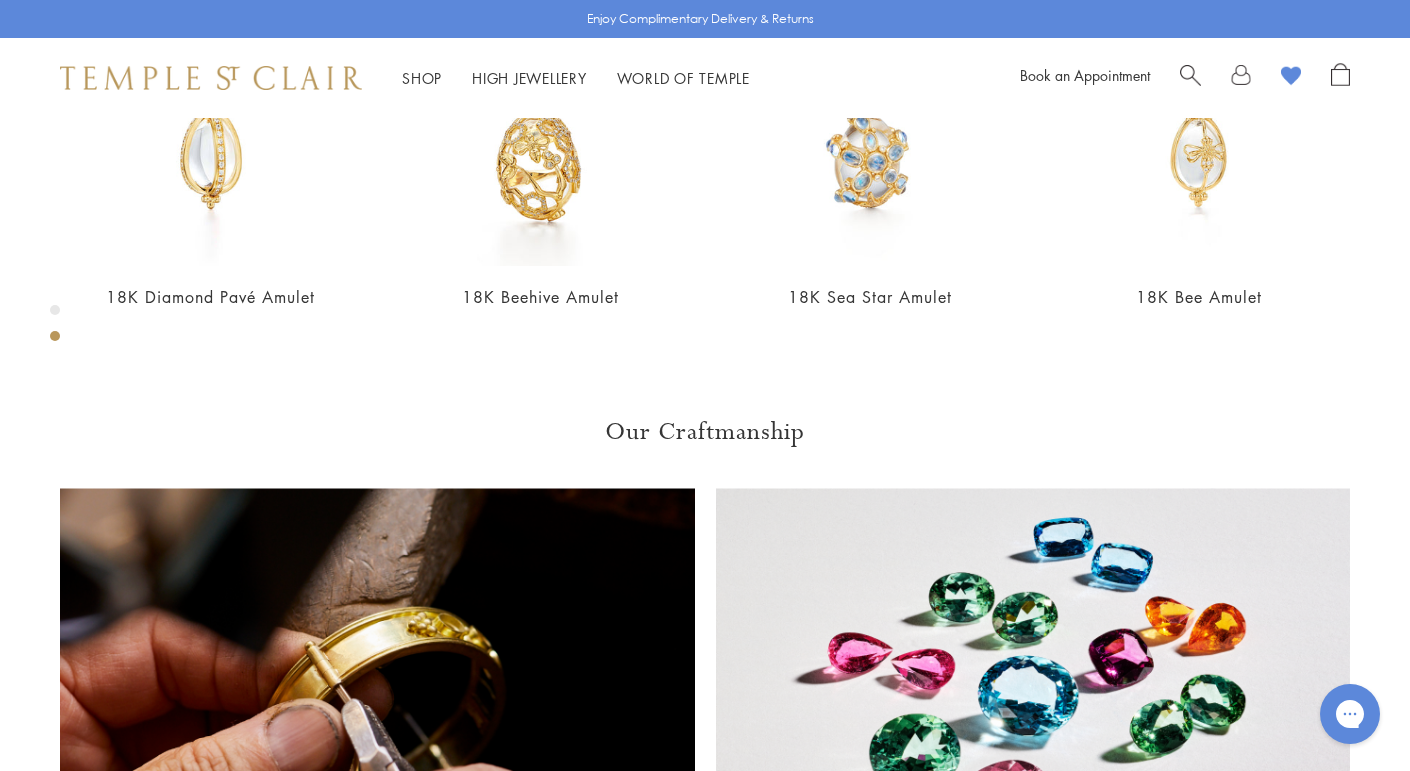 click at bounding box center (-250, -506) 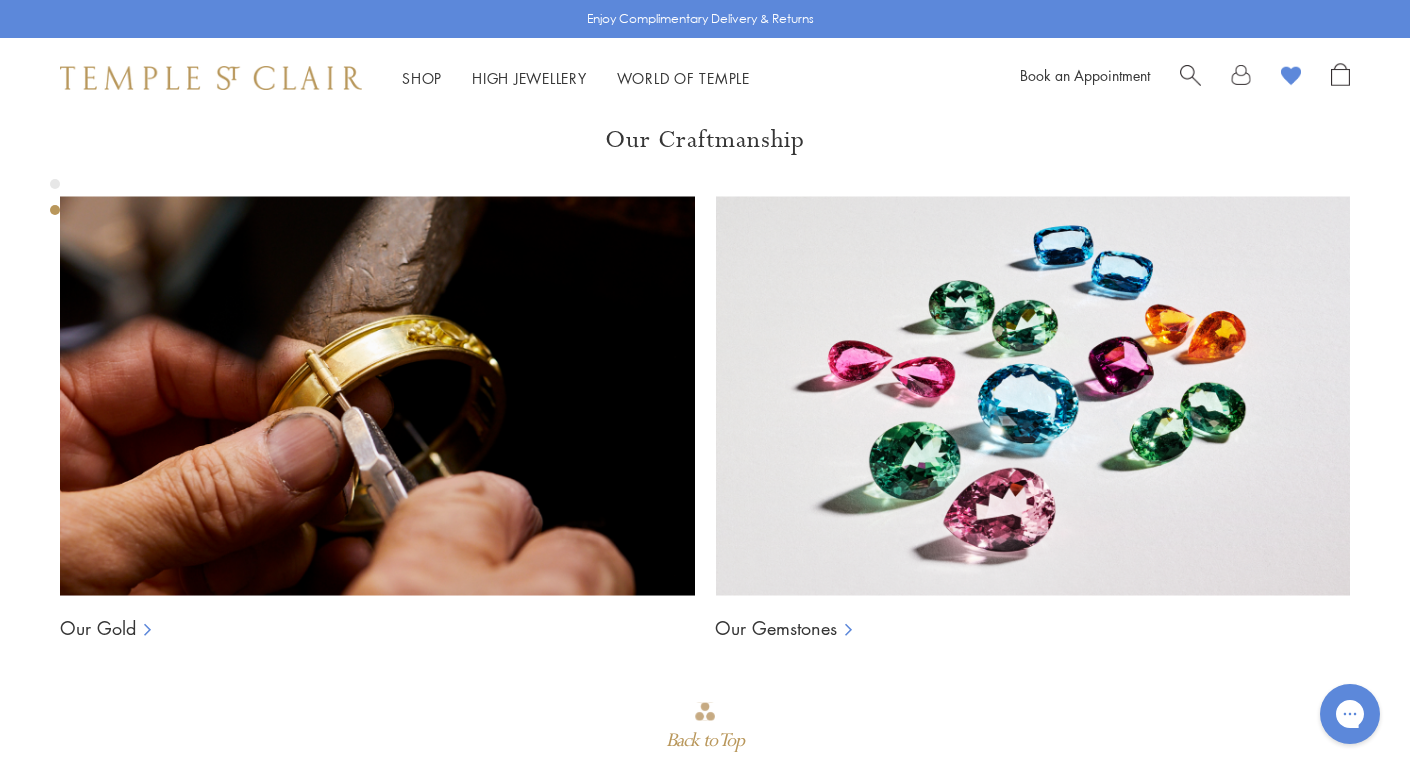 scroll, scrollTop: 1260, scrollLeft: 0, axis: vertical 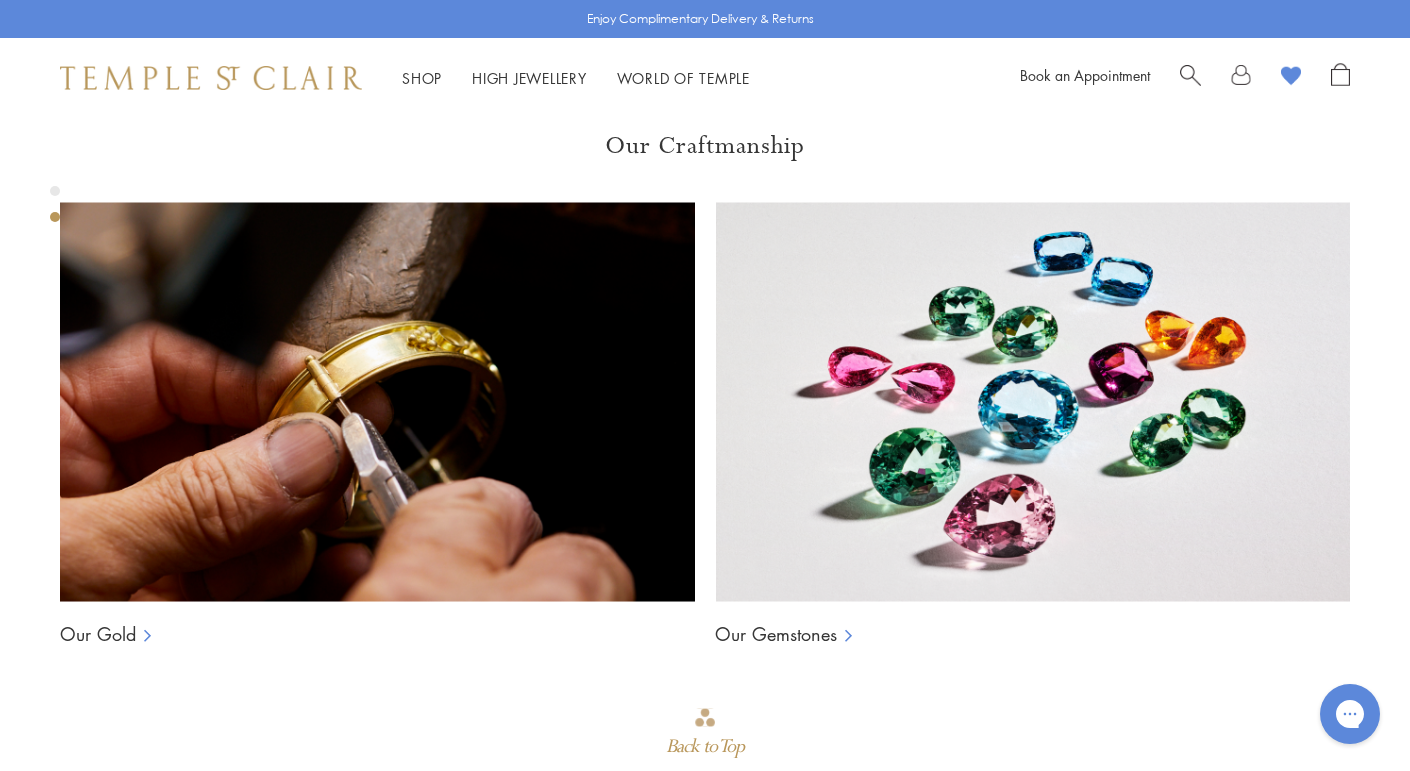 click at bounding box center [-250, -792] 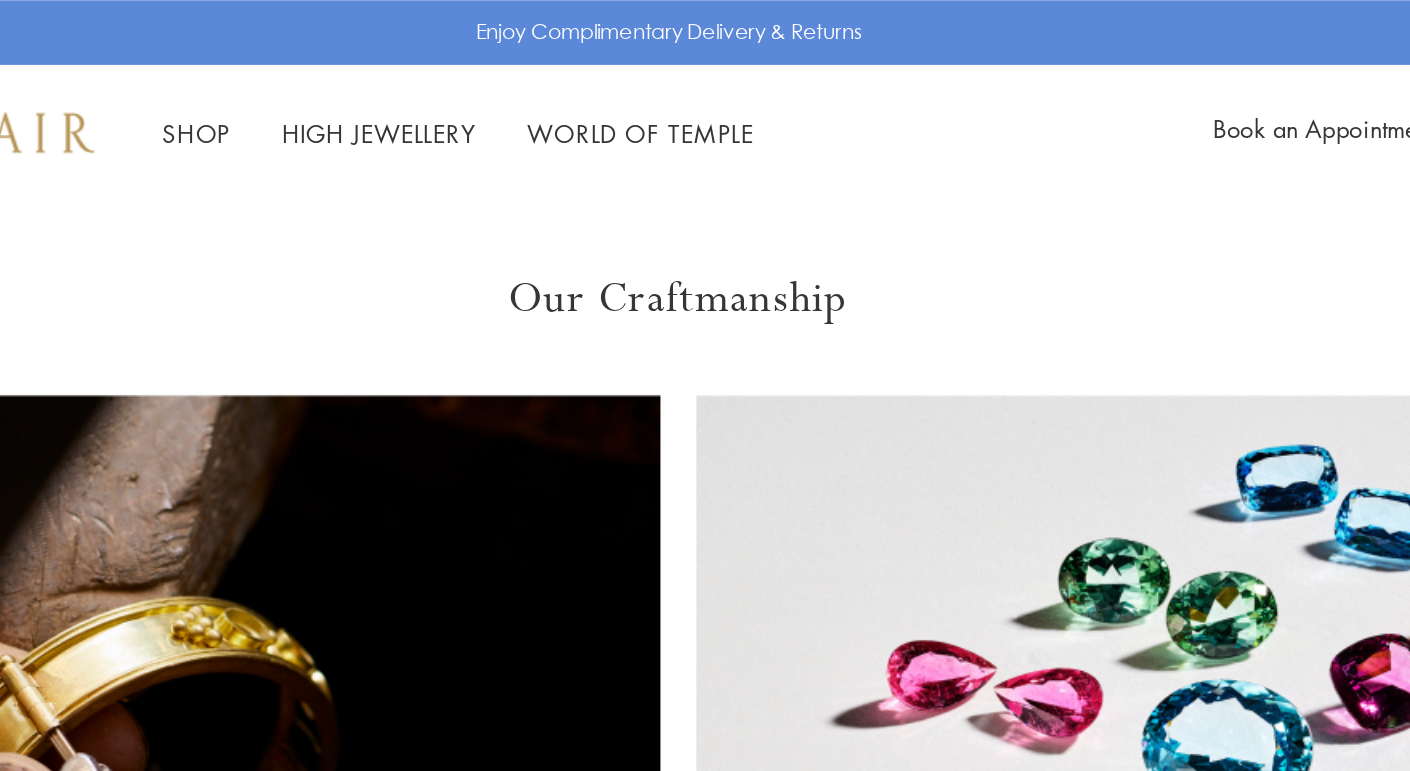 scroll, scrollTop: 1228, scrollLeft: 0, axis: vertical 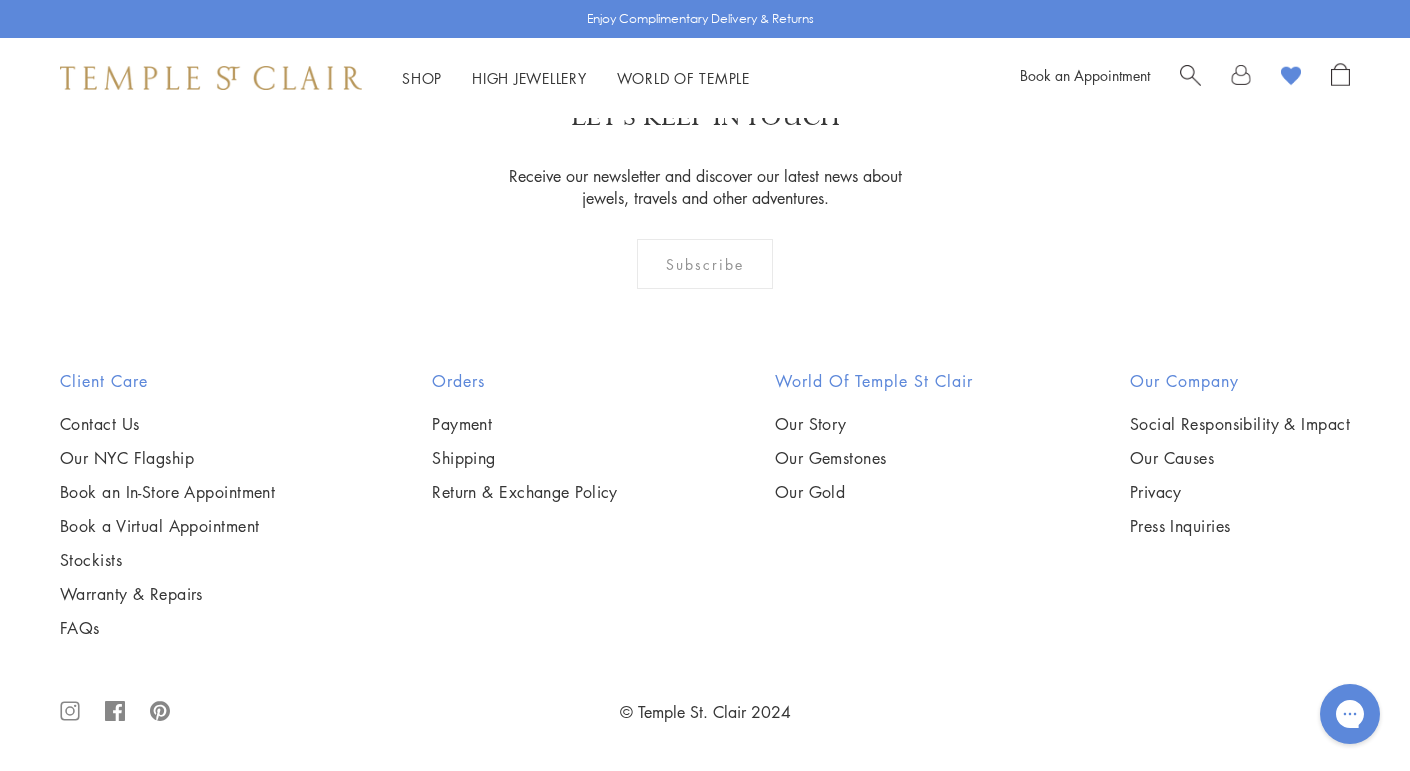 click at bounding box center [0, 0] 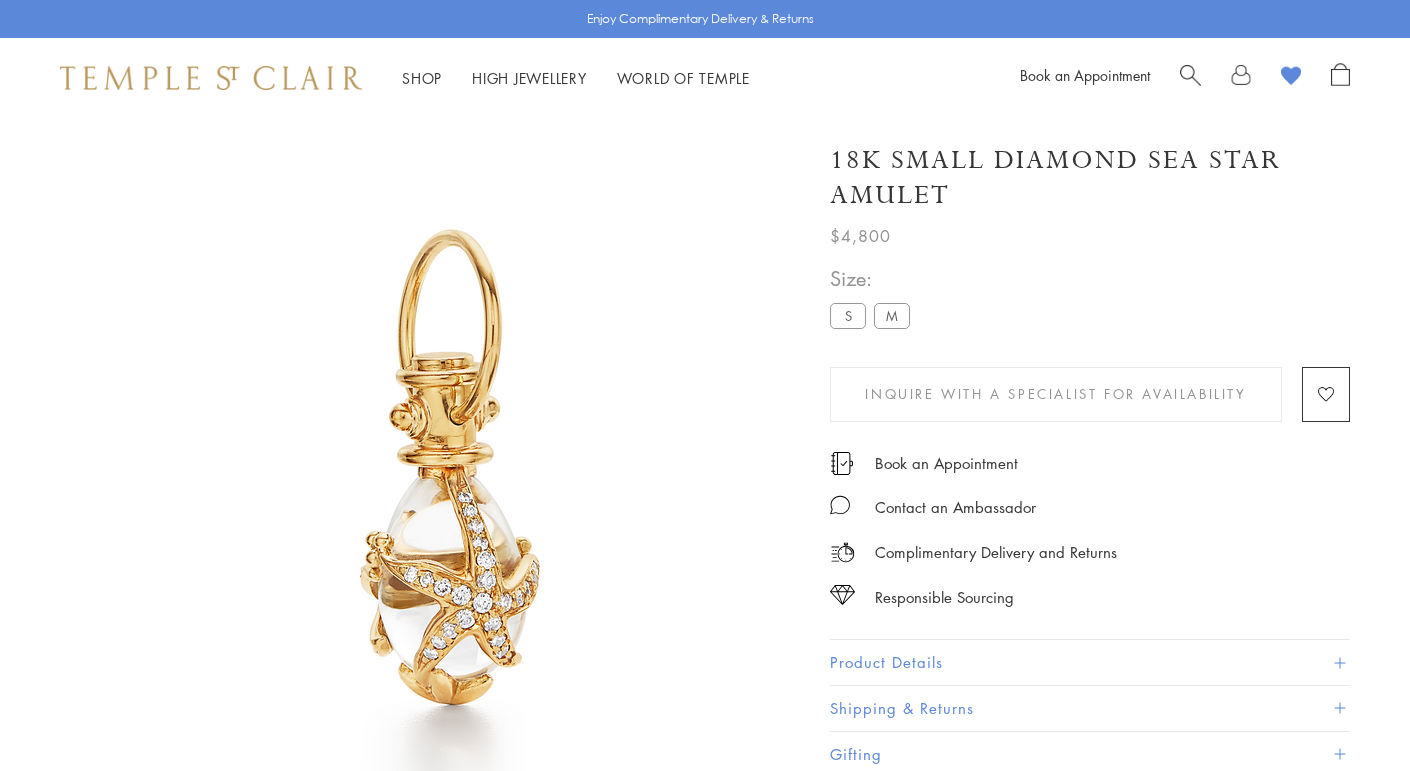 scroll, scrollTop: 75, scrollLeft: 0, axis: vertical 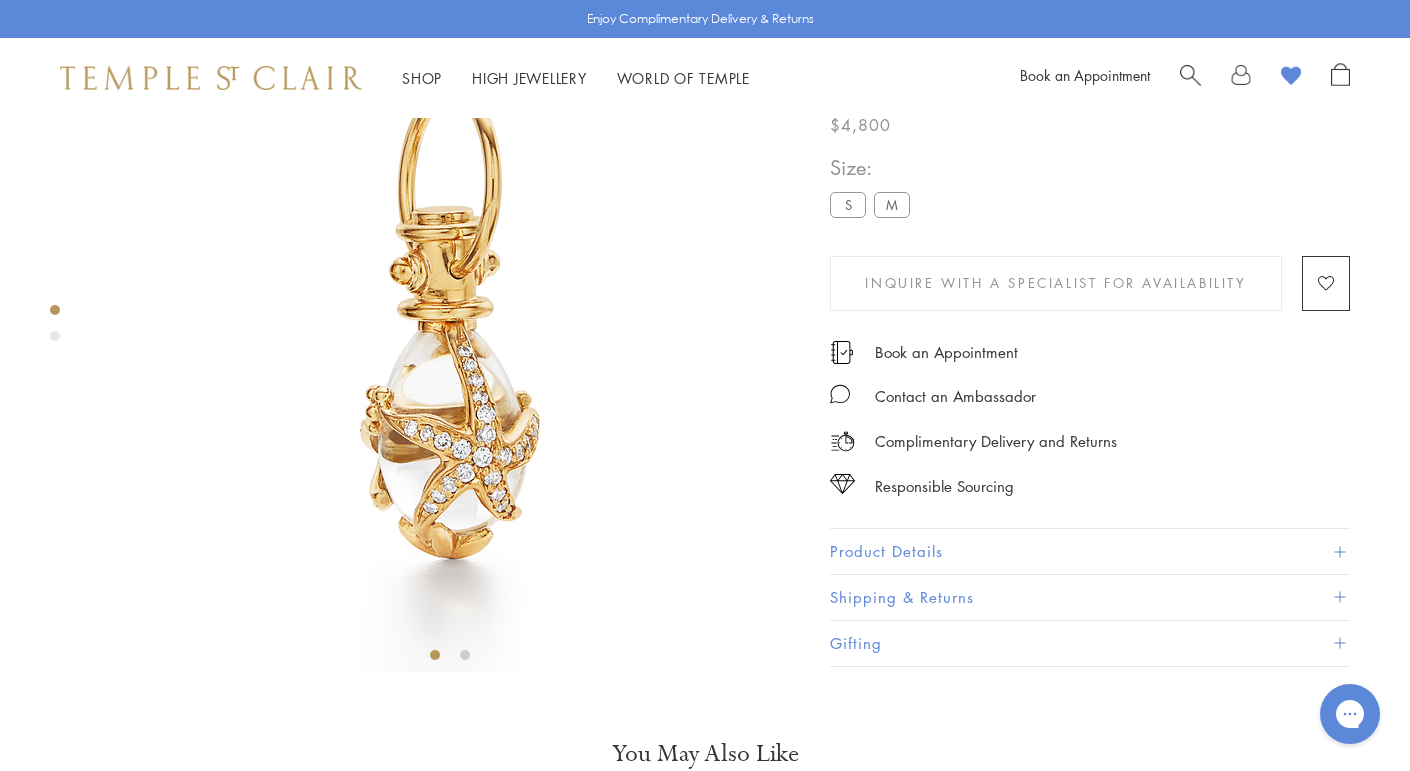 click on "M" at bounding box center (892, 205) 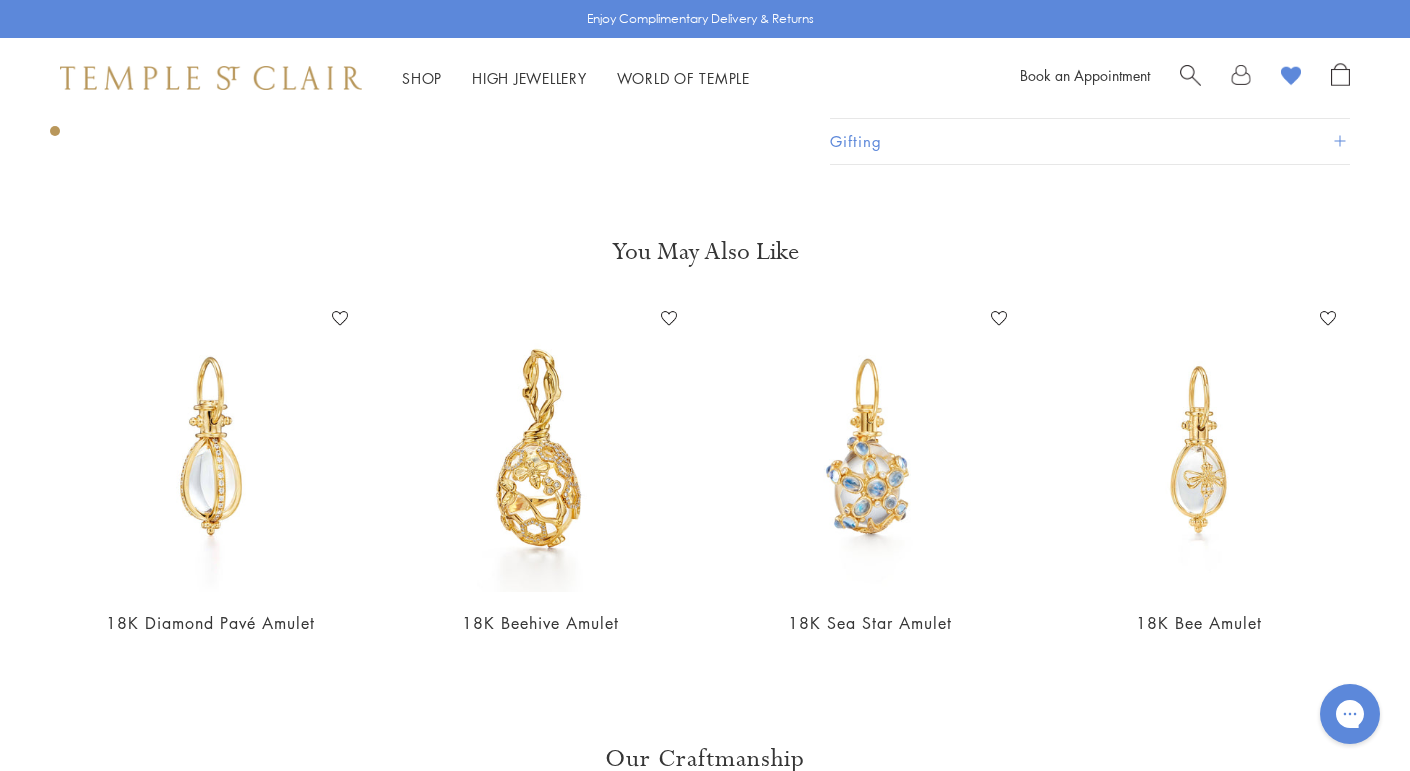 scroll, scrollTop: 0, scrollLeft: 0, axis: both 